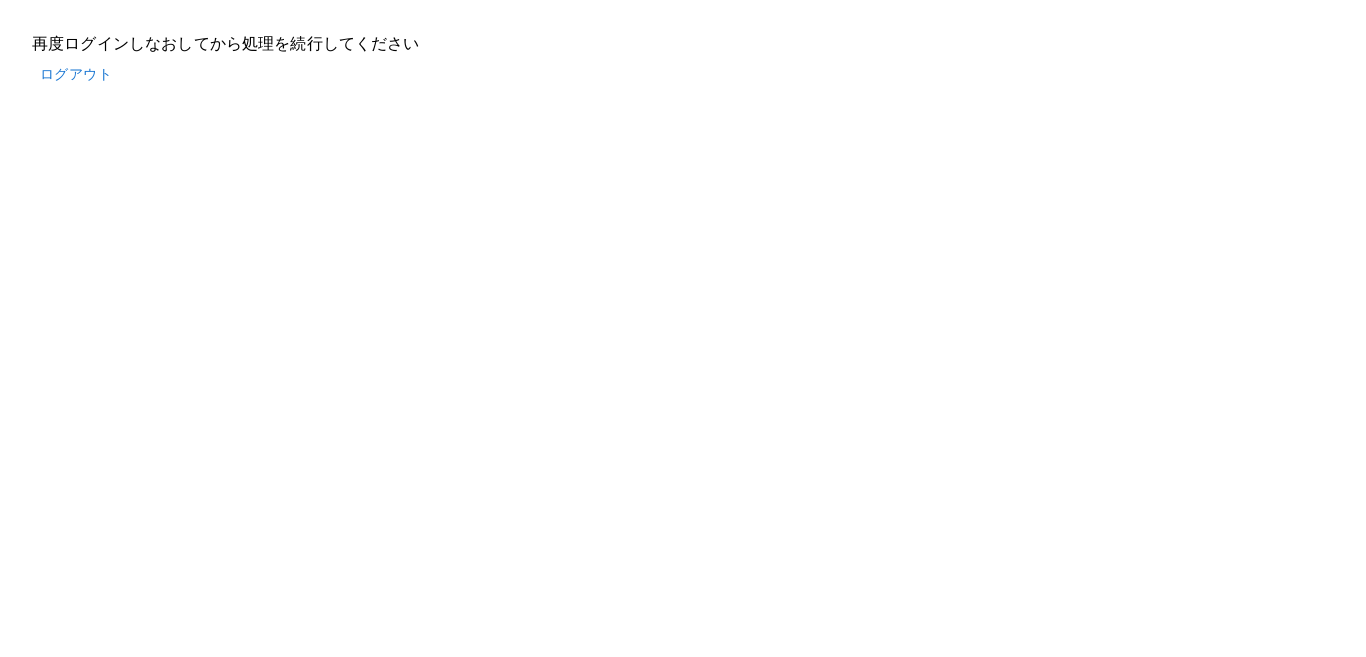 scroll, scrollTop: 0, scrollLeft: 0, axis: both 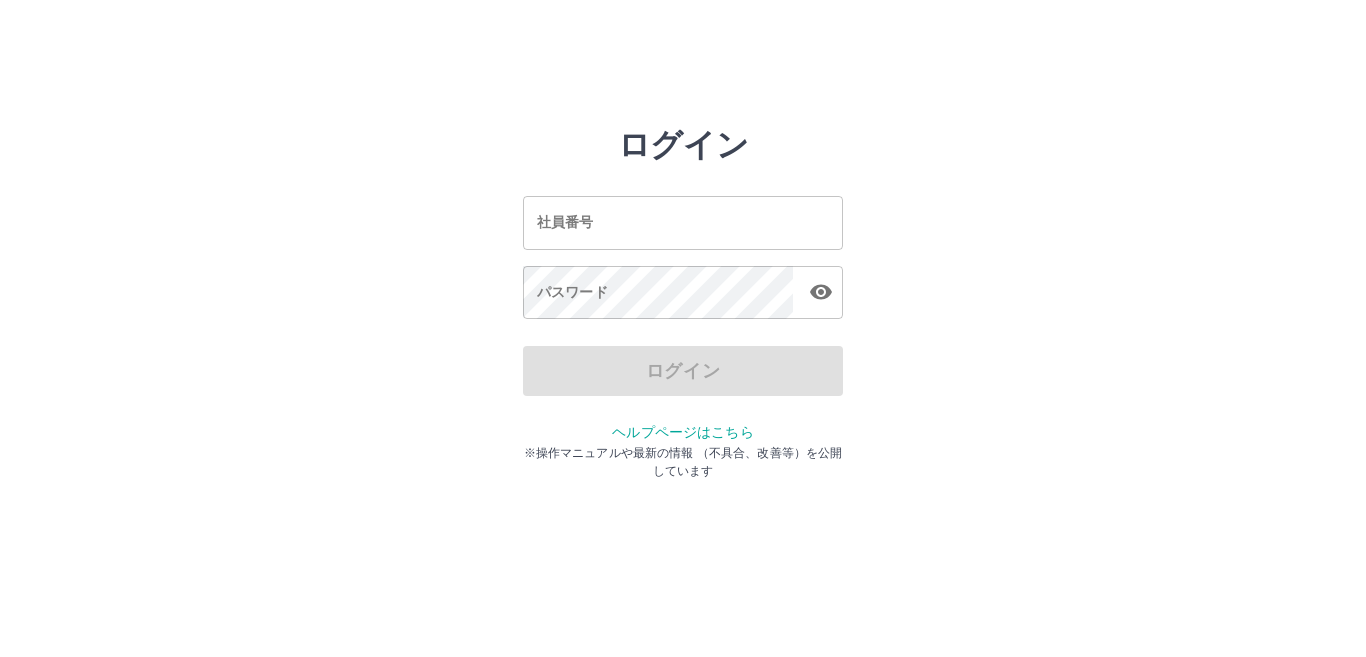 click on "社員番号" at bounding box center (683, 222) 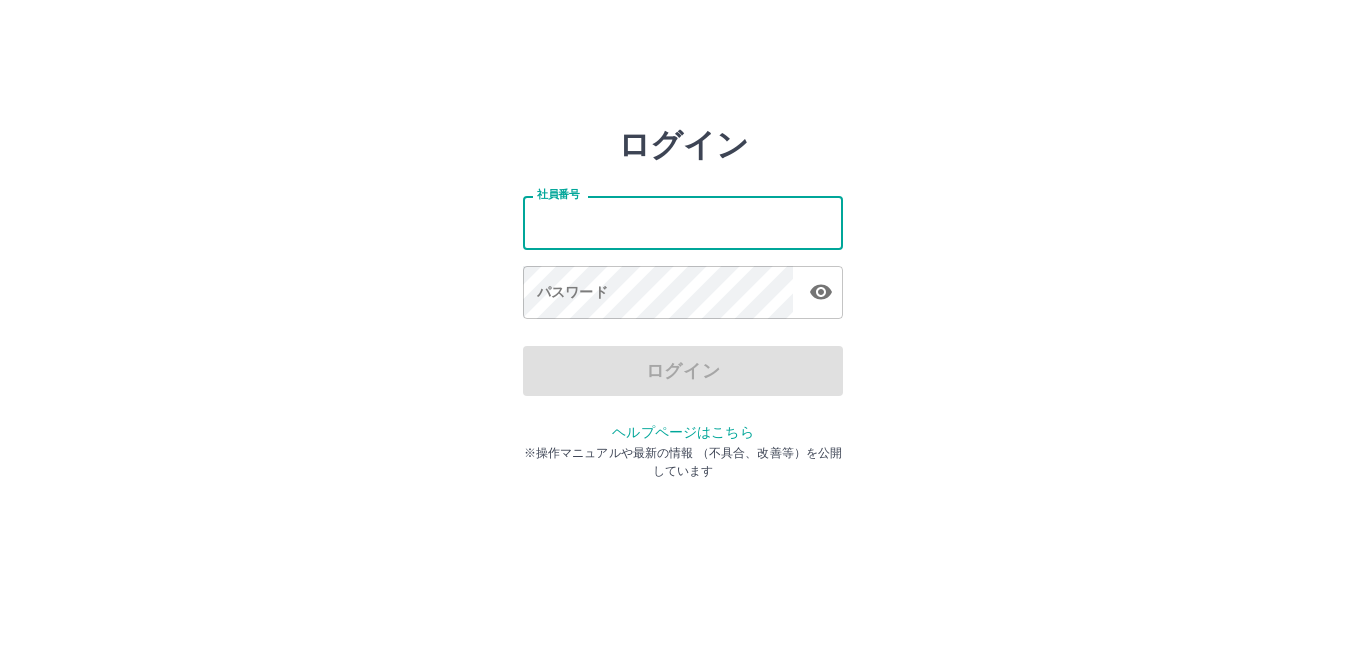 type on "*******" 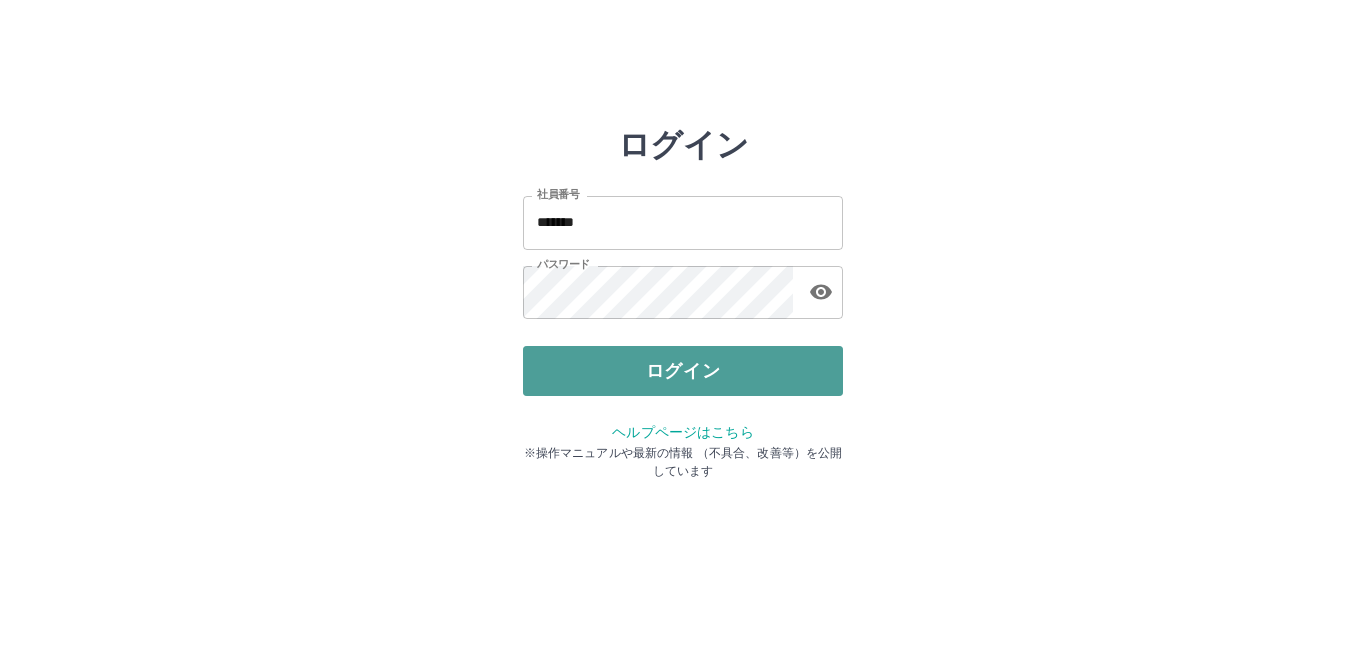 click on "ログイン" at bounding box center (683, 371) 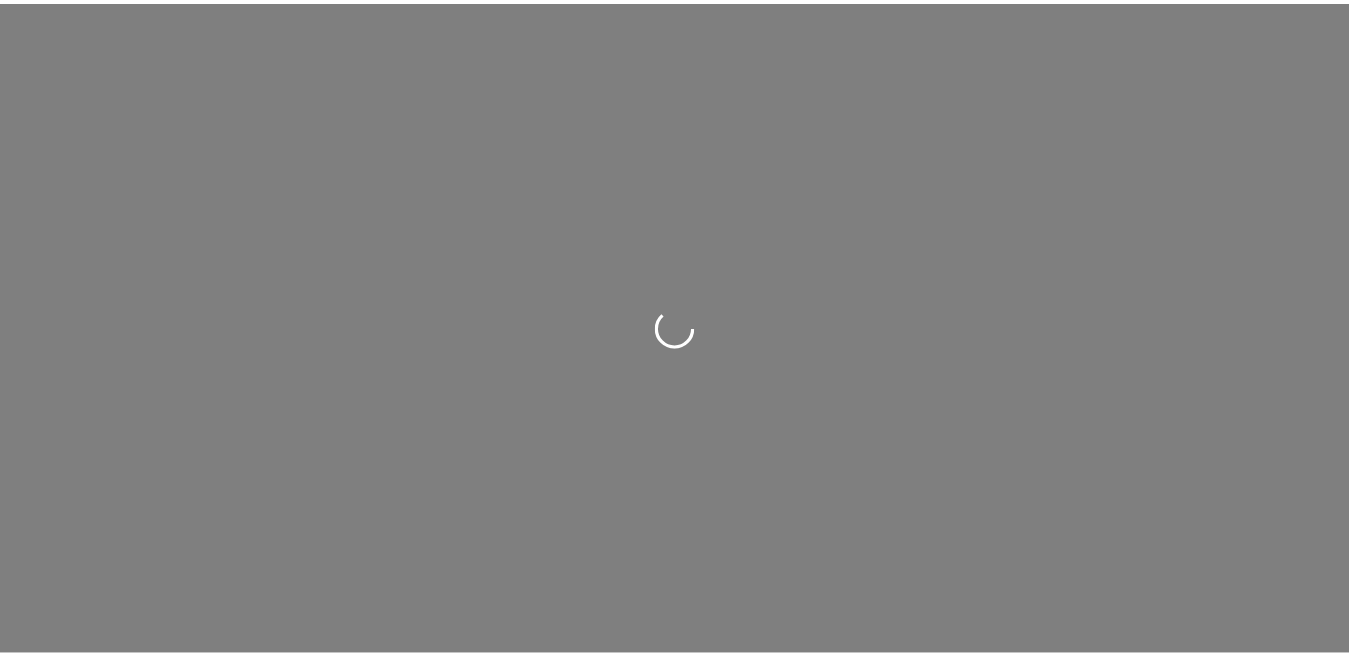 scroll, scrollTop: 0, scrollLeft: 0, axis: both 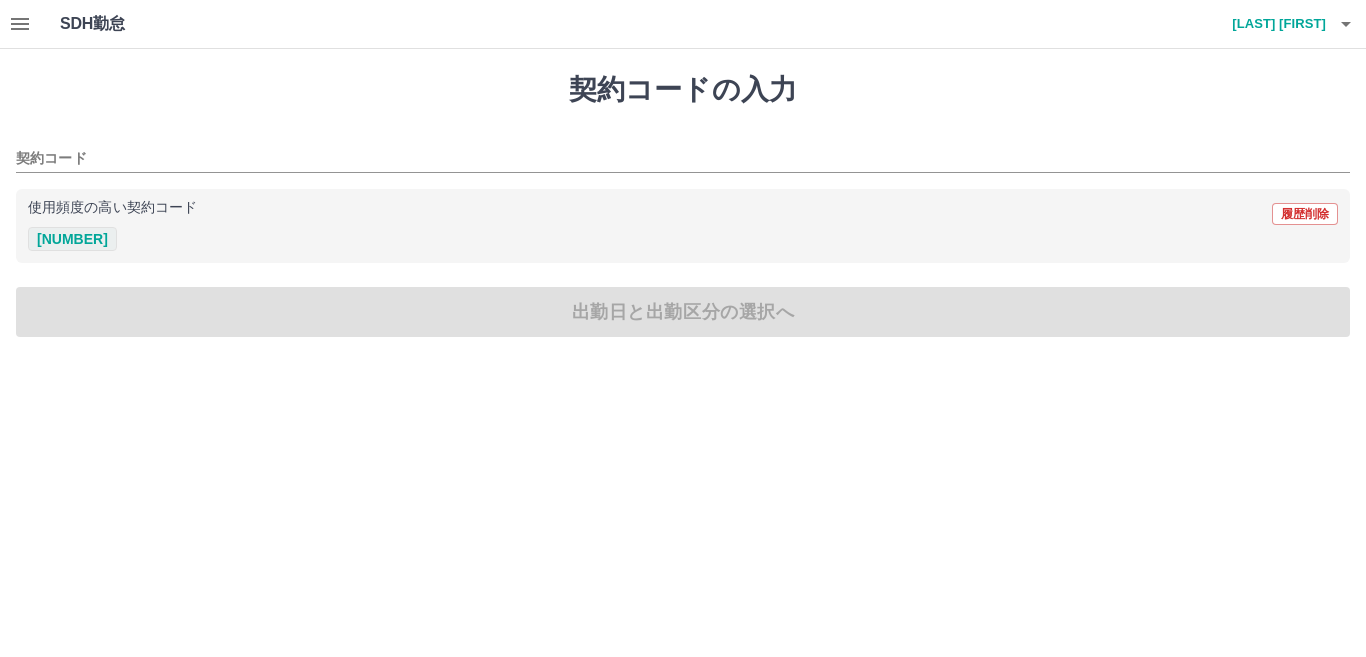 click on "[NUMBER]" at bounding box center [72, 239] 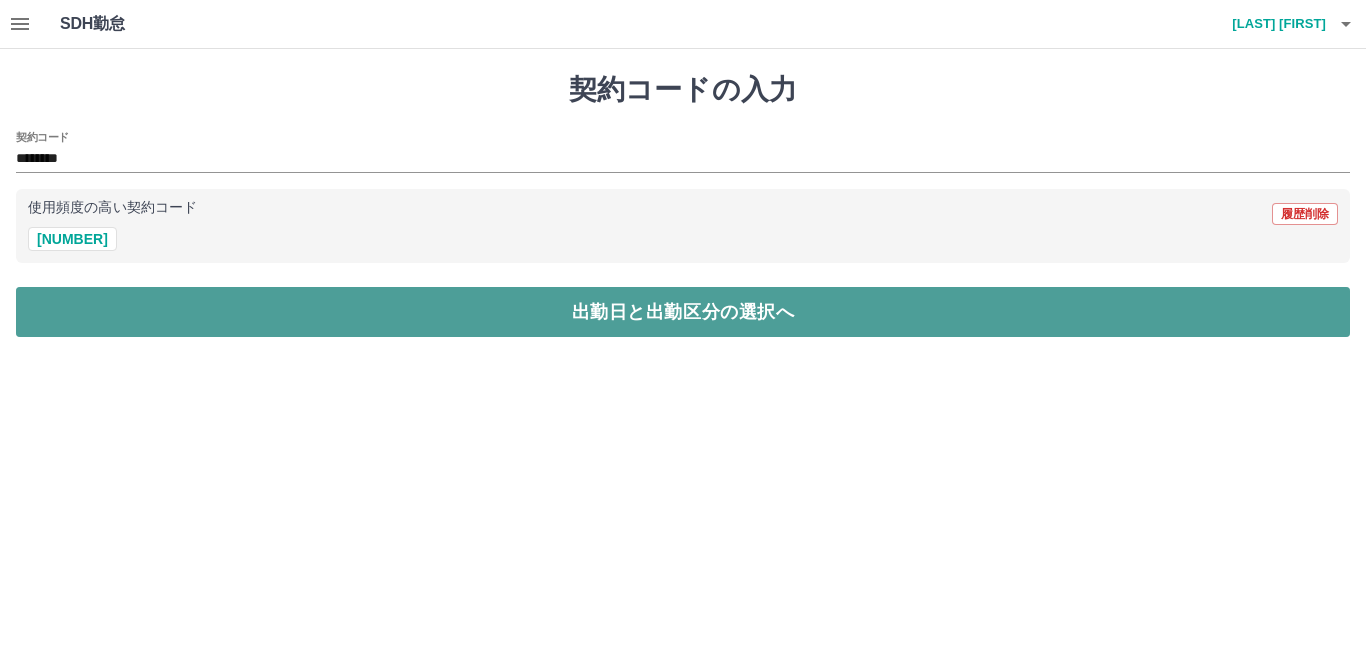 click on "出勤日と出勤区分の選択へ" at bounding box center [683, 312] 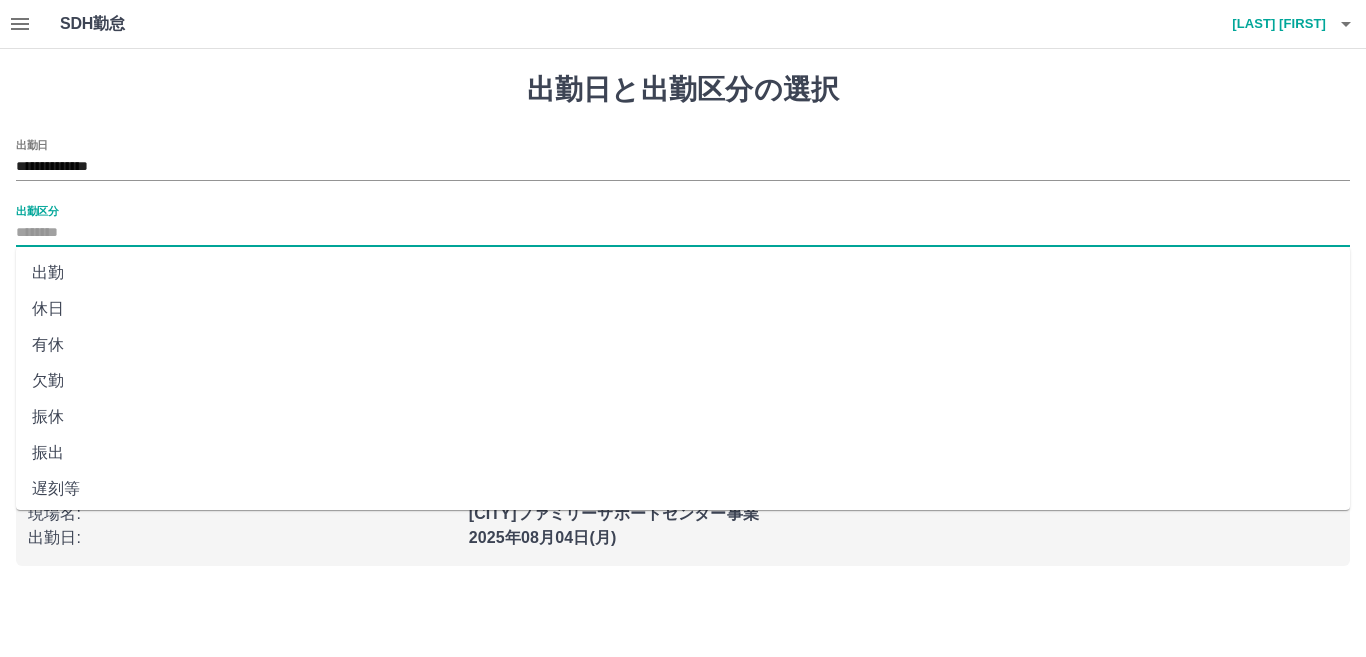 click on "出勤区分" at bounding box center [683, 233] 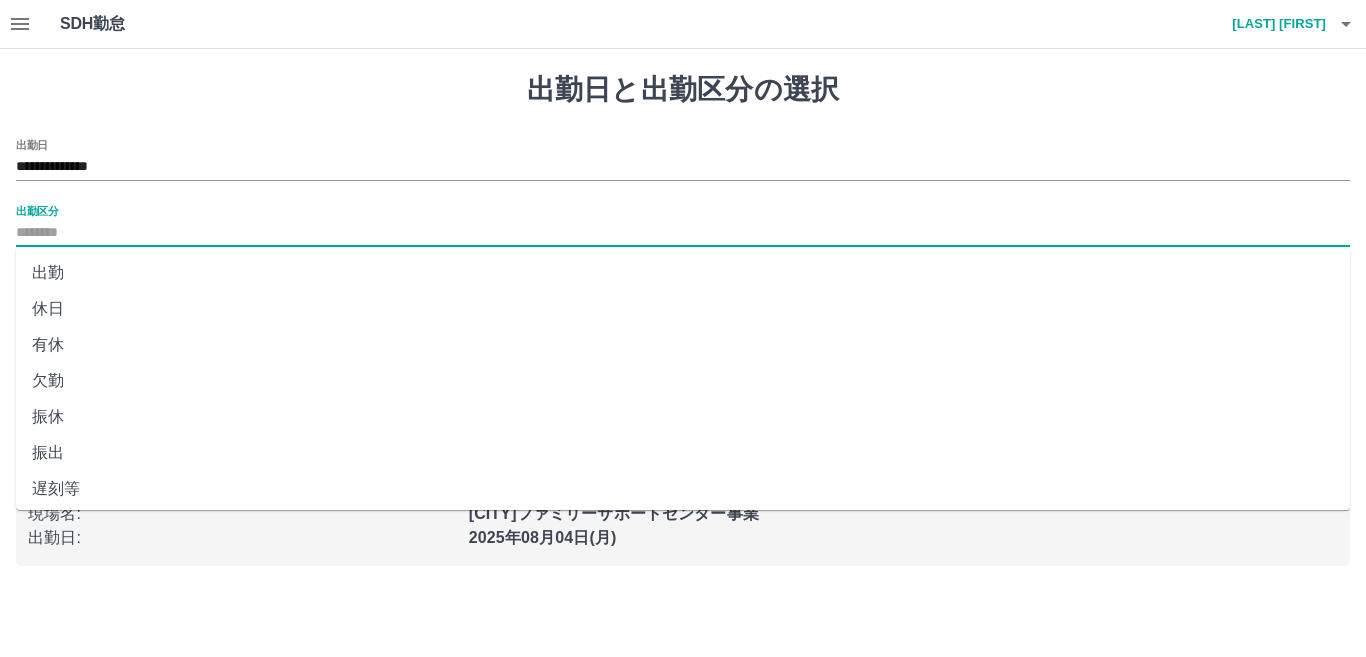 click on "出勤" at bounding box center [683, 273] 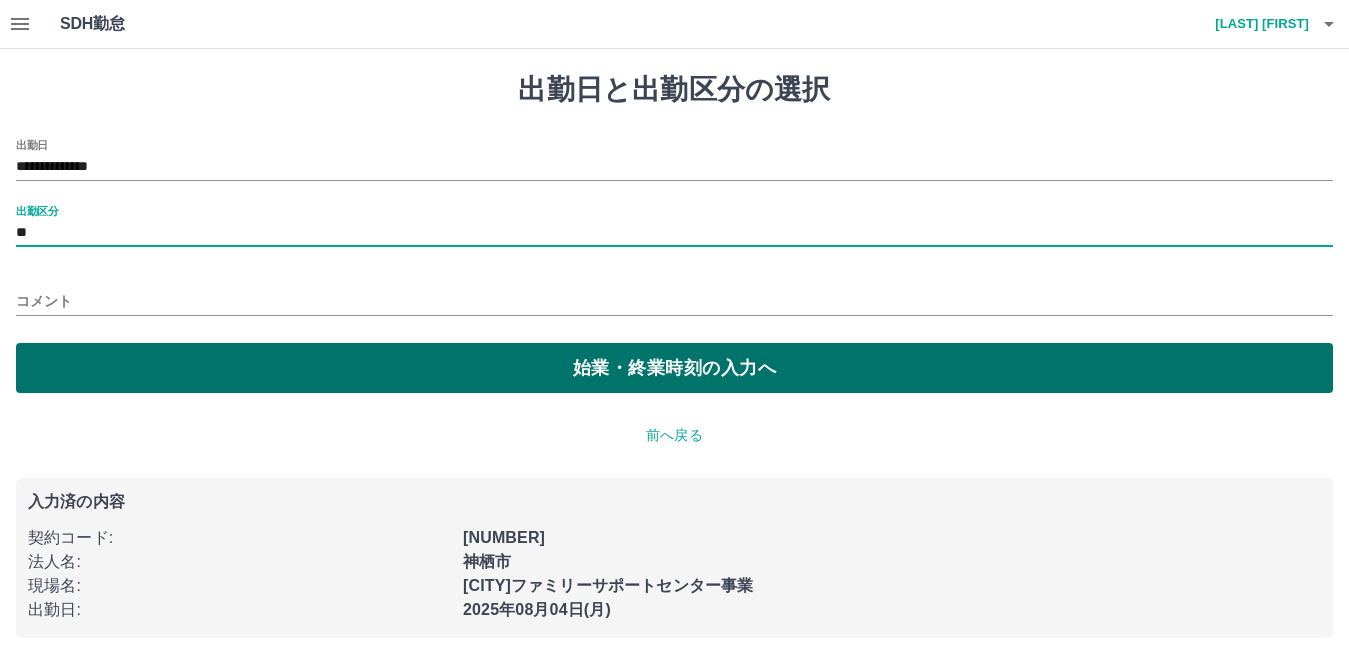 click on "始業・終業時刻の入力へ" at bounding box center (674, 368) 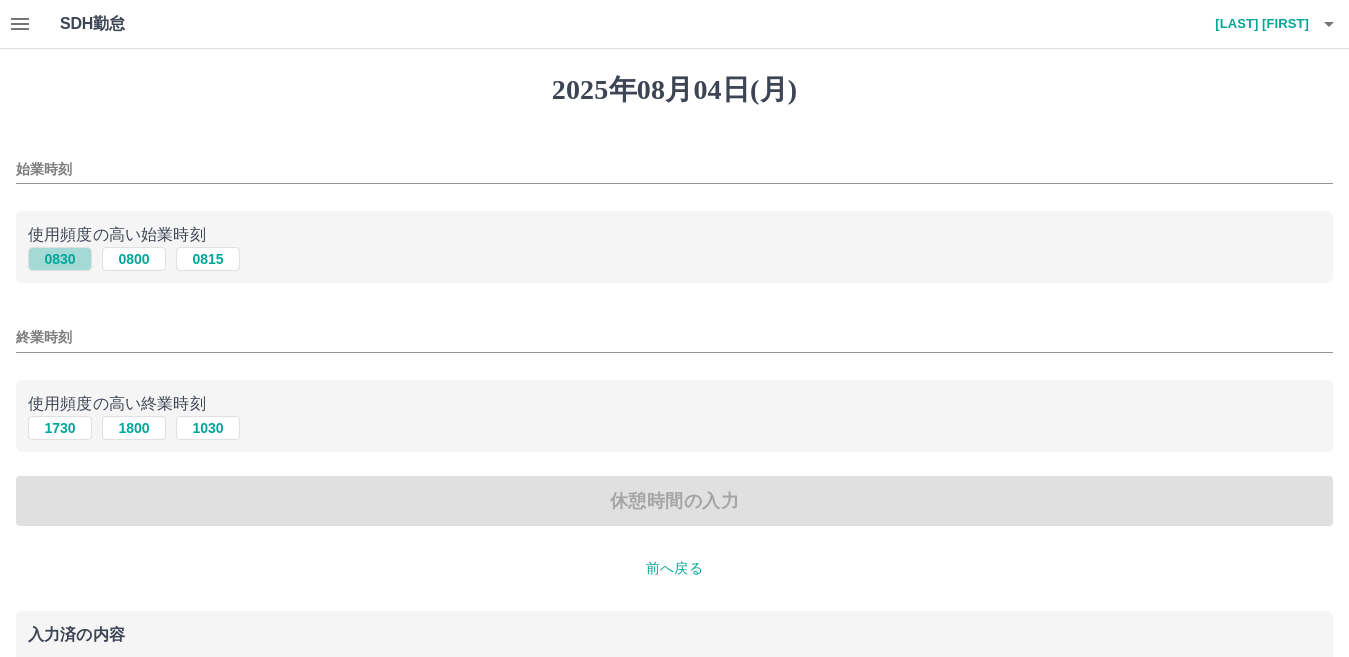 click on "0830" at bounding box center (60, 259) 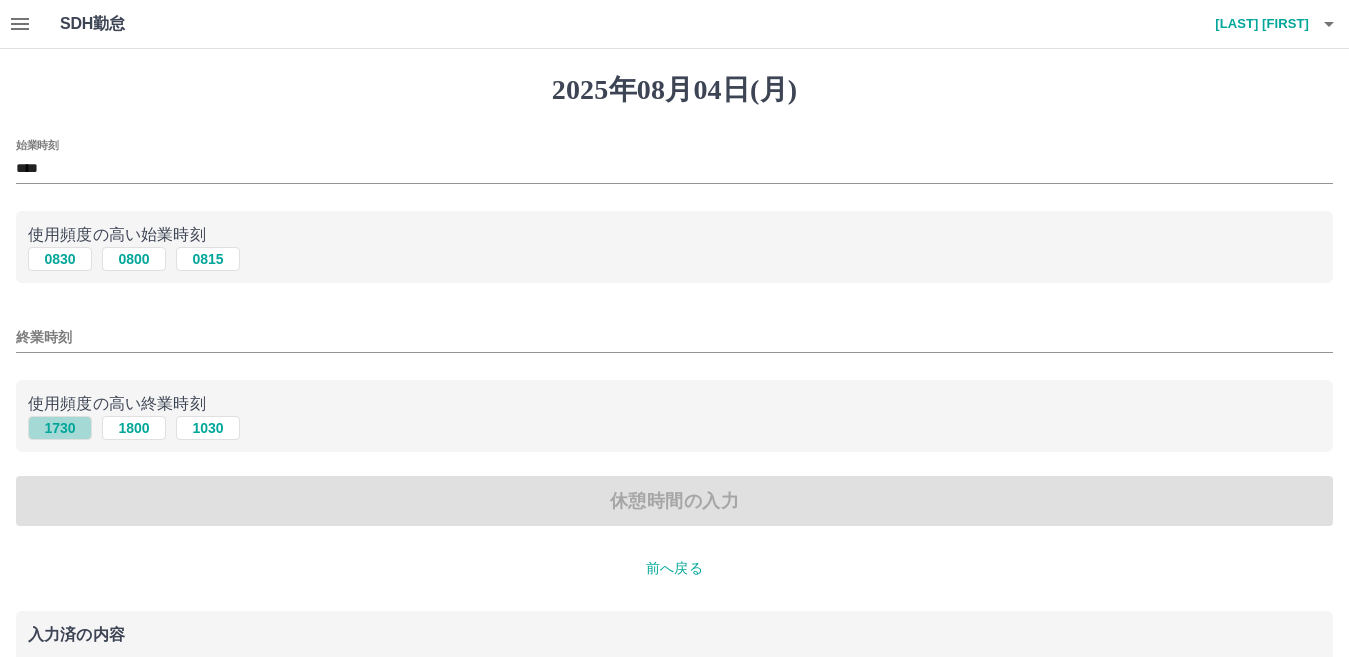 click on "1730" at bounding box center (60, 428) 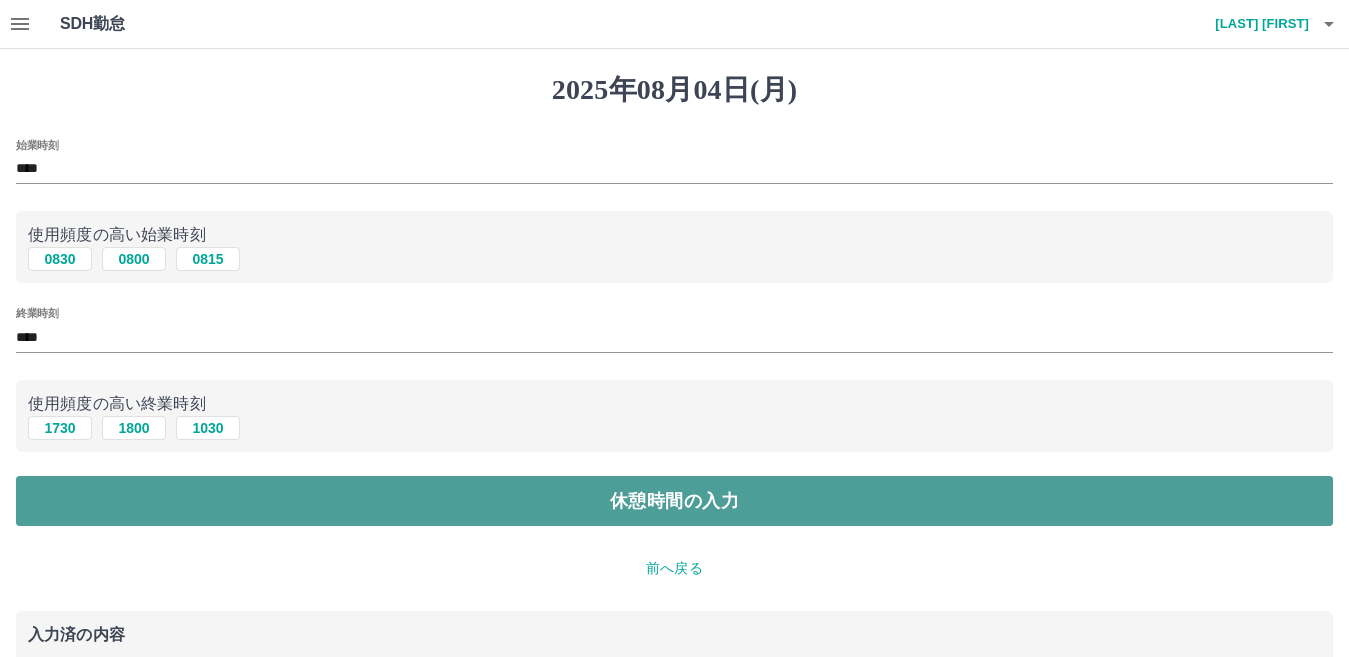 click on "休憩時間の入力" at bounding box center (674, 501) 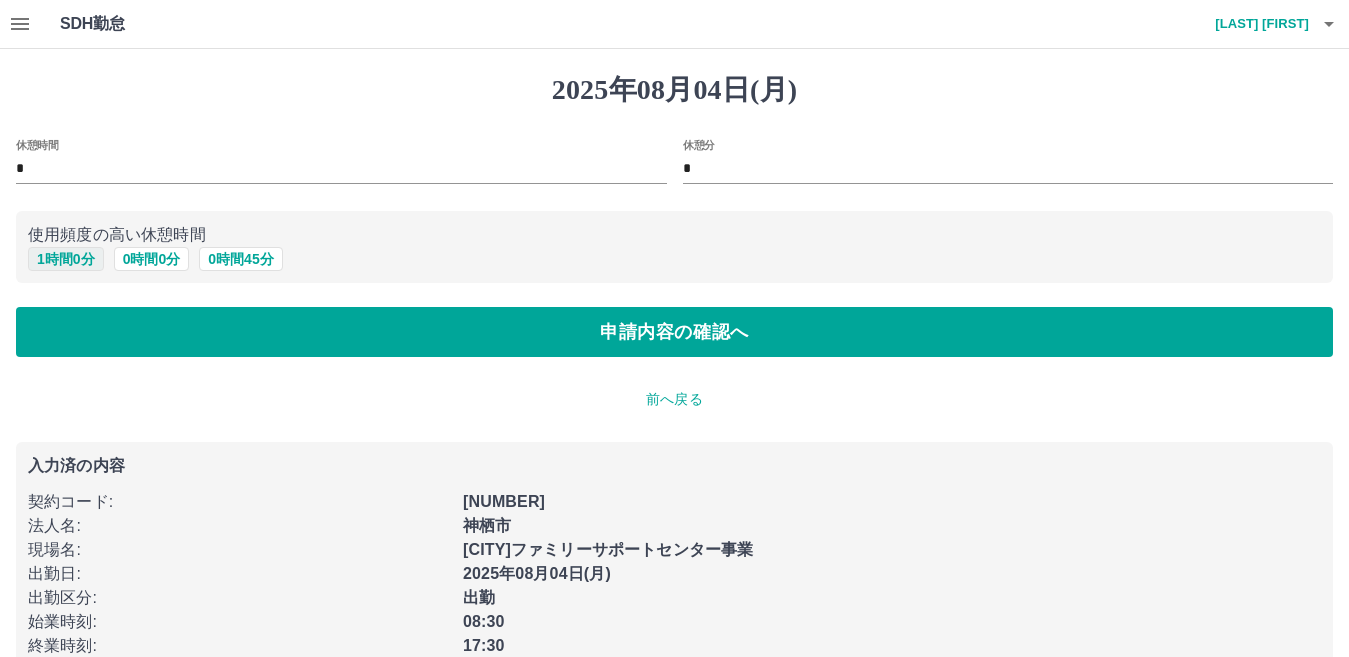 click on "1 時間 0 分" at bounding box center [66, 259] 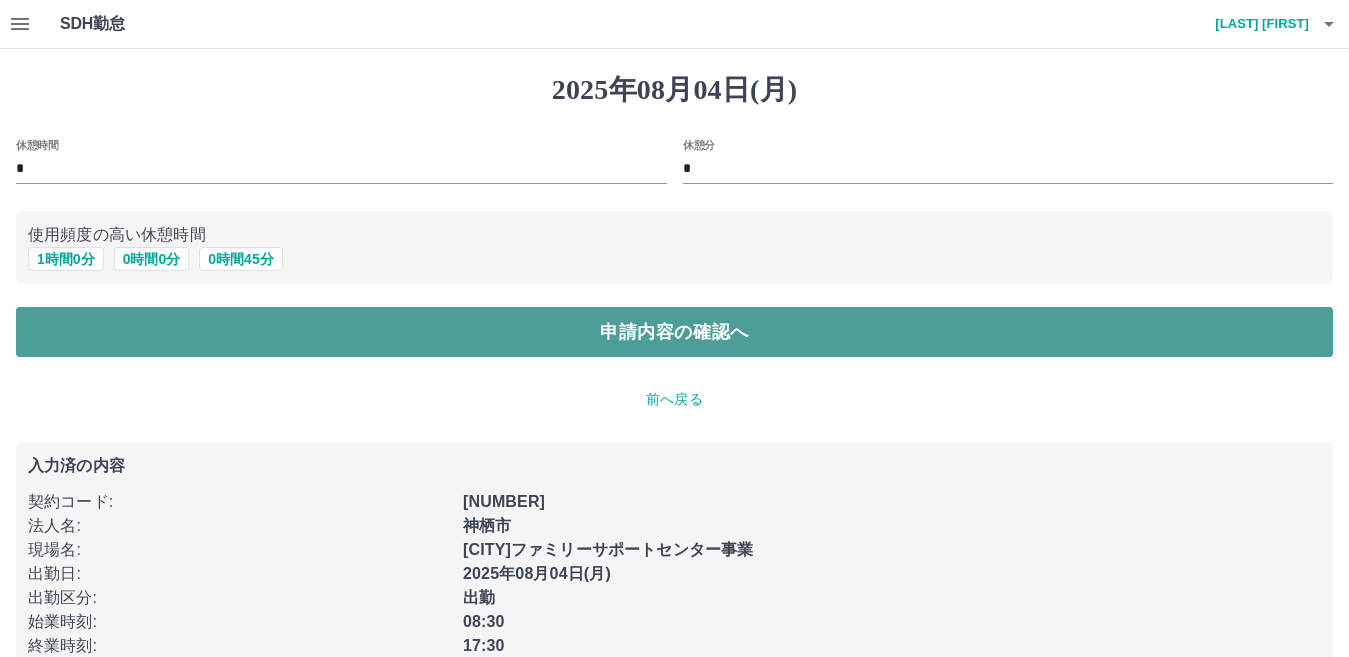 click on "申請内容の確認へ" at bounding box center [674, 332] 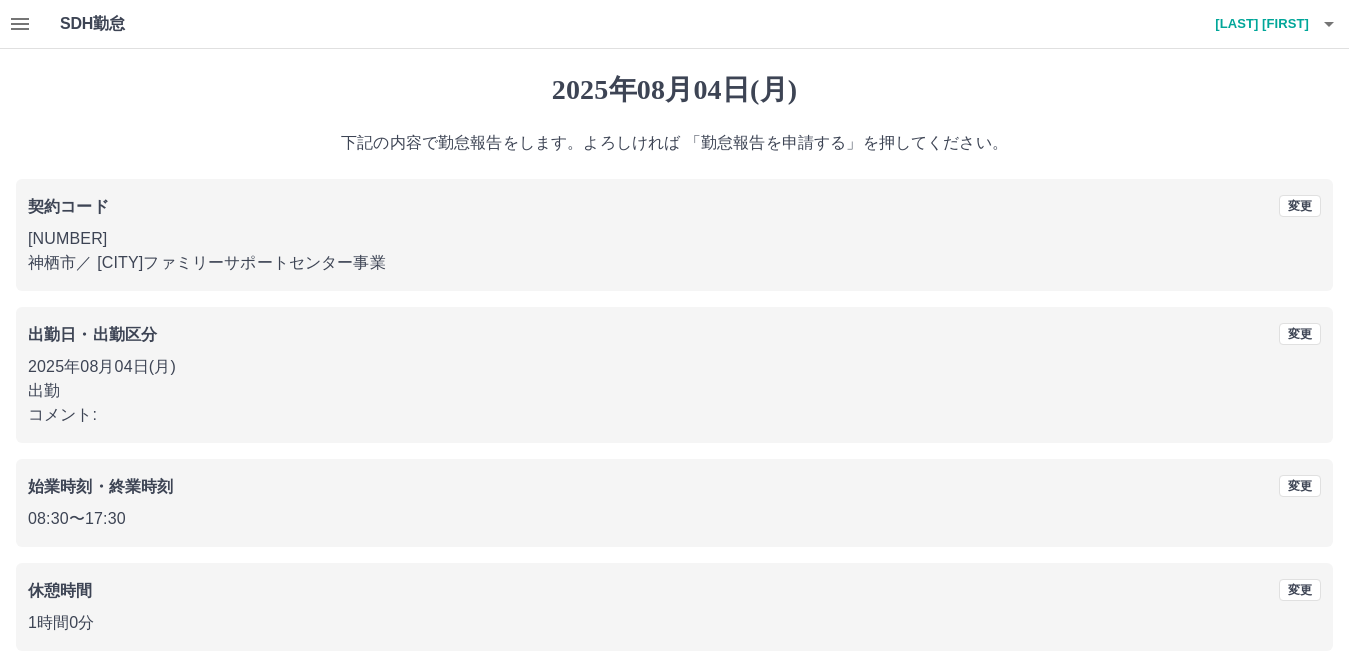 scroll, scrollTop: 92, scrollLeft: 0, axis: vertical 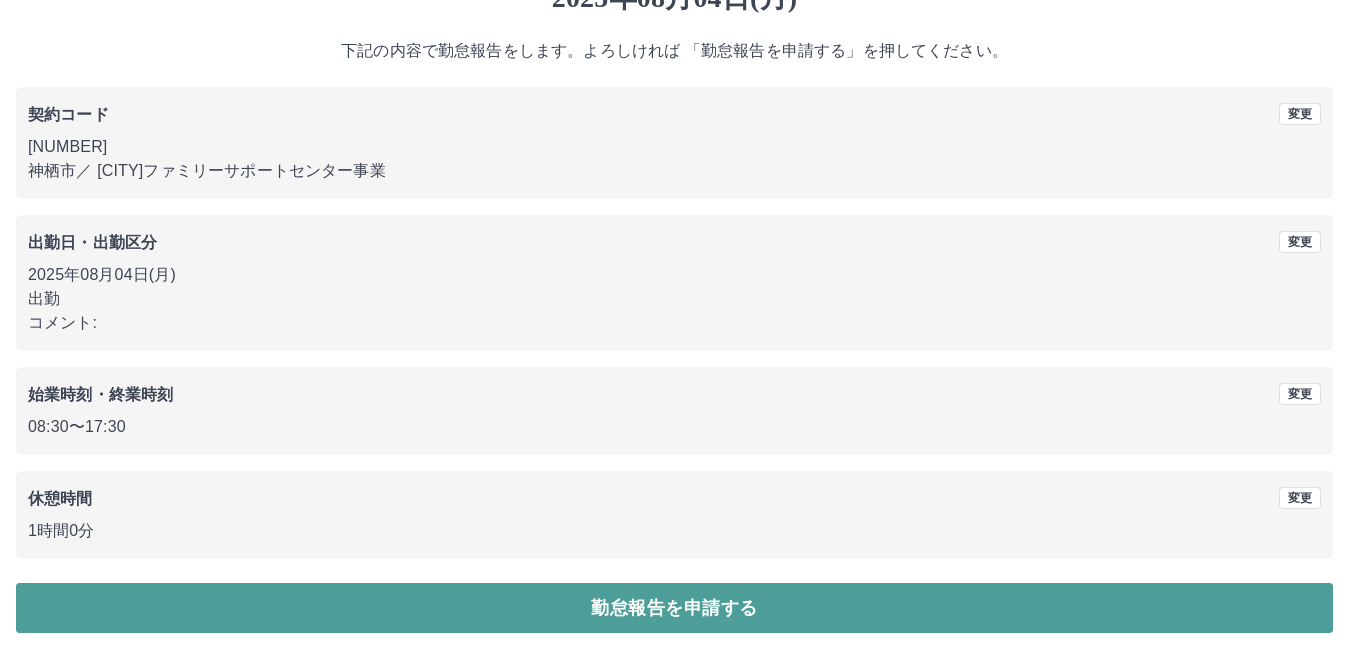 click on "勤怠報告を申請する" at bounding box center [674, 608] 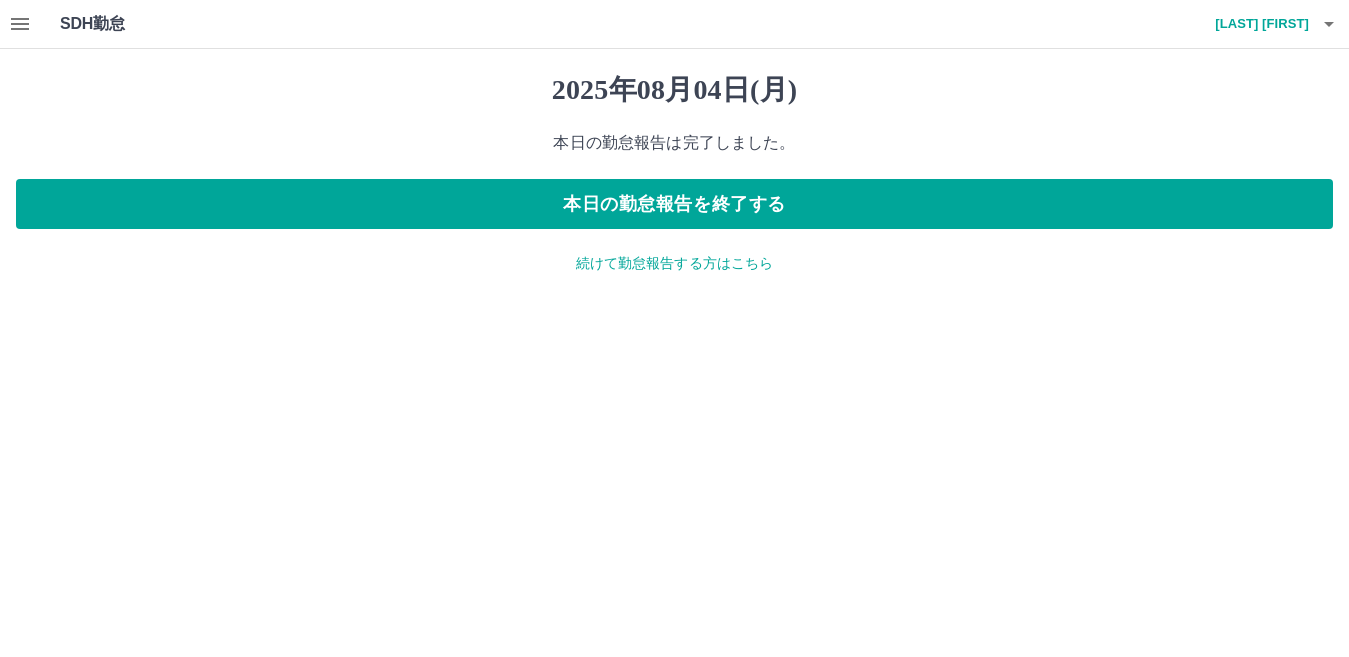 scroll, scrollTop: 0, scrollLeft: 0, axis: both 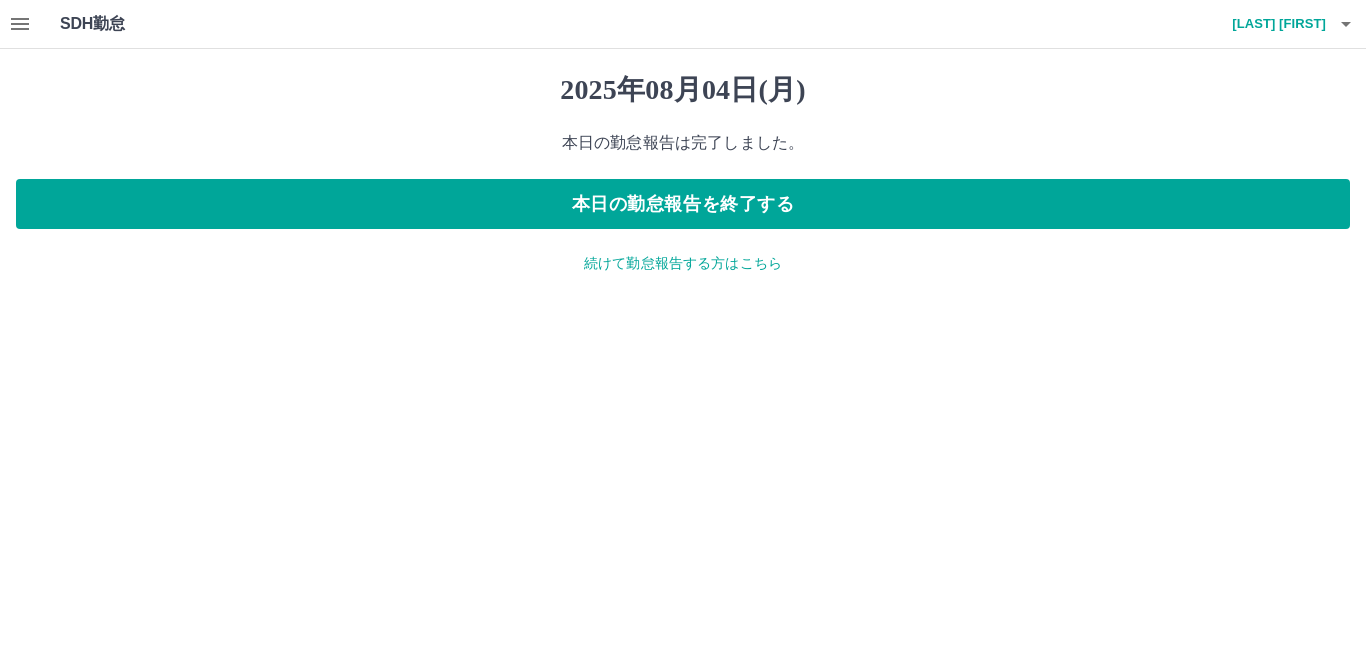 click on "続けて勤怠報告する方はこちら" at bounding box center [683, 263] 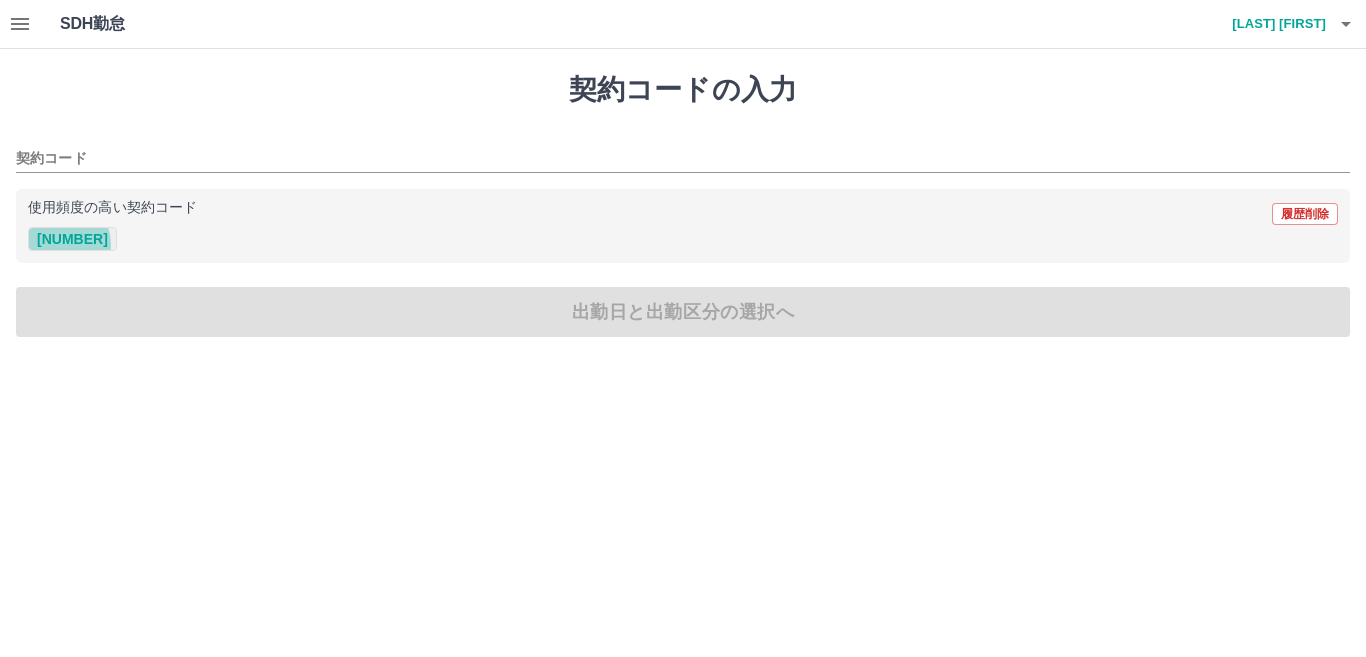 click on "42031009" at bounding box center [72, 239] 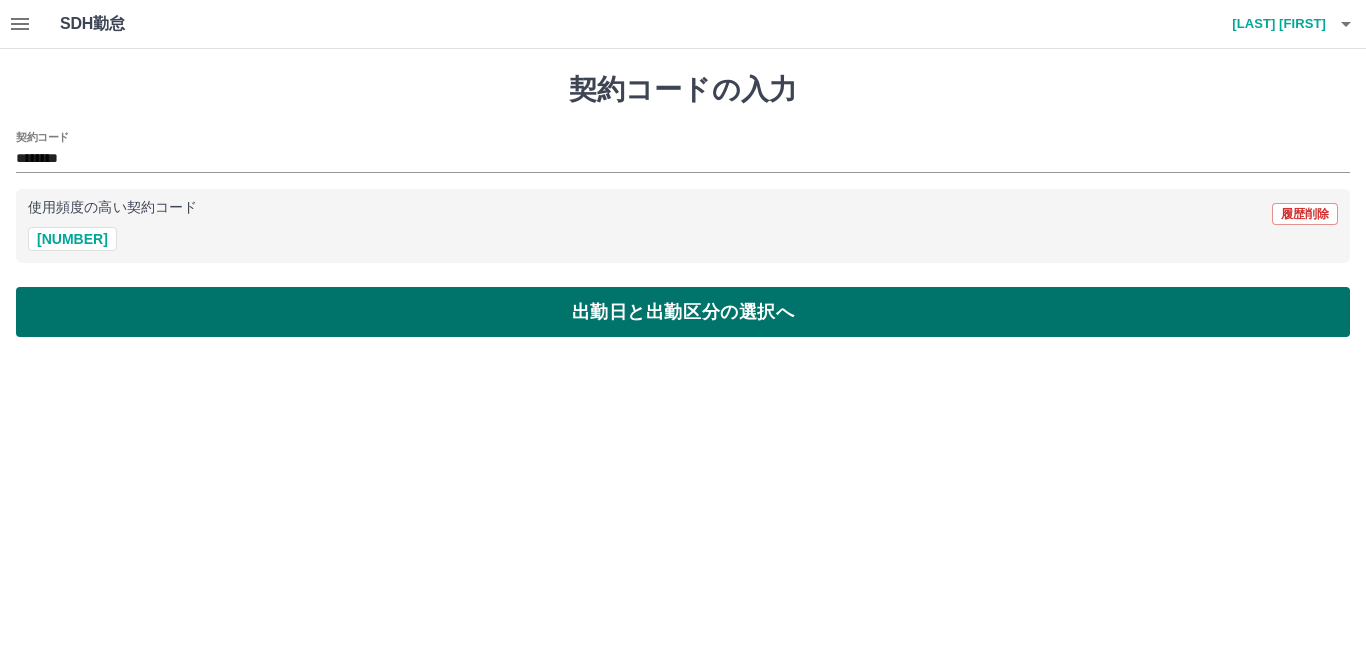 click on "出勤日と出勤区分の選択へ" at bounding box center [683, 312] 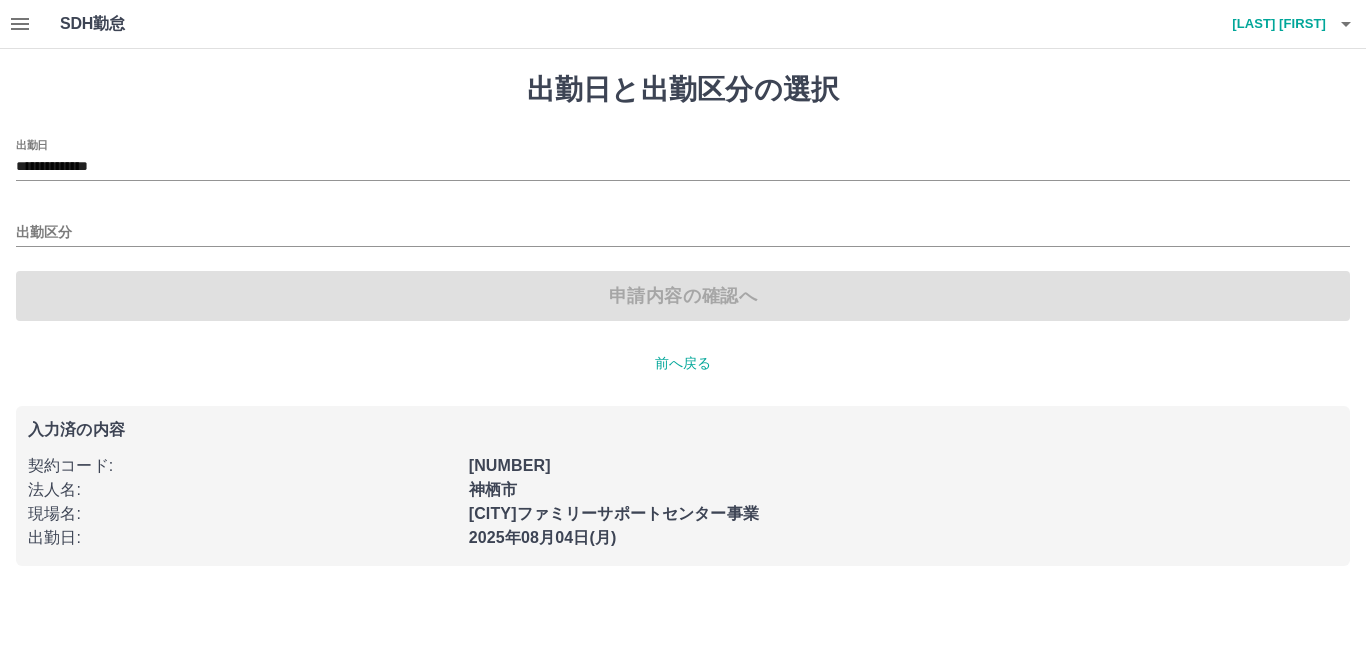 click on "申請内容の確認へ" at bounding box center [683, 296] 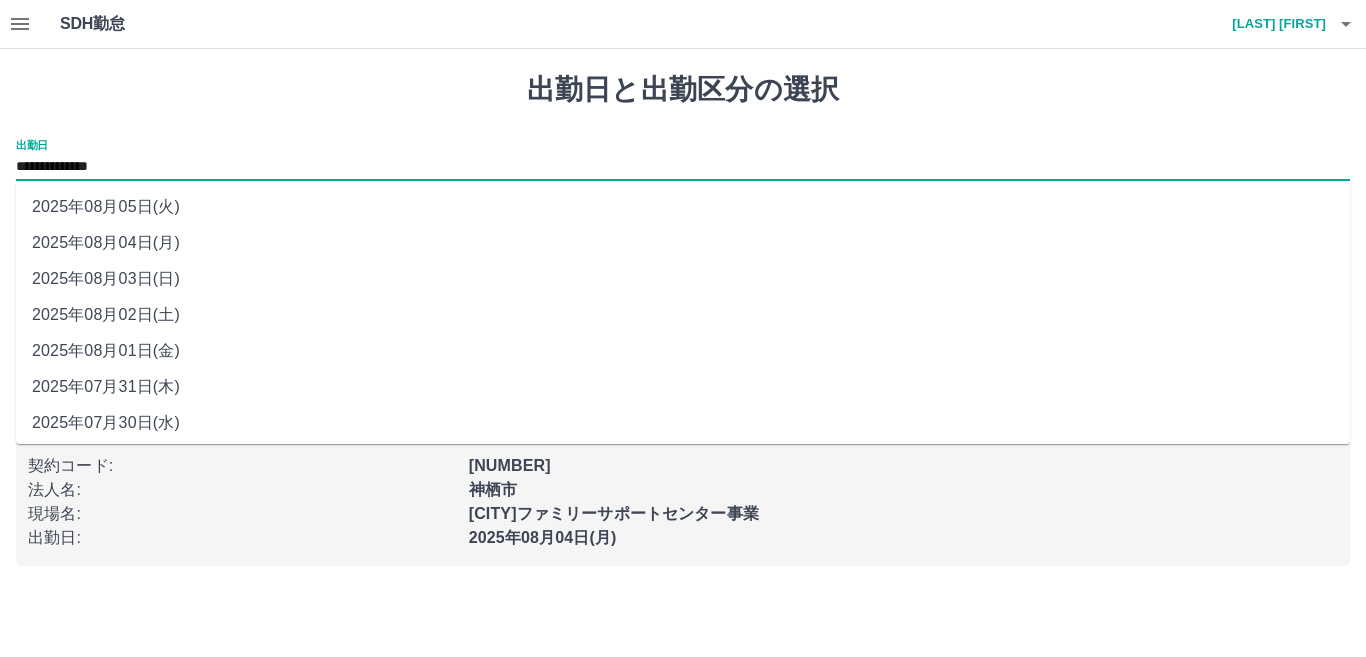 click on "**********" at bounding box center (683, 167) 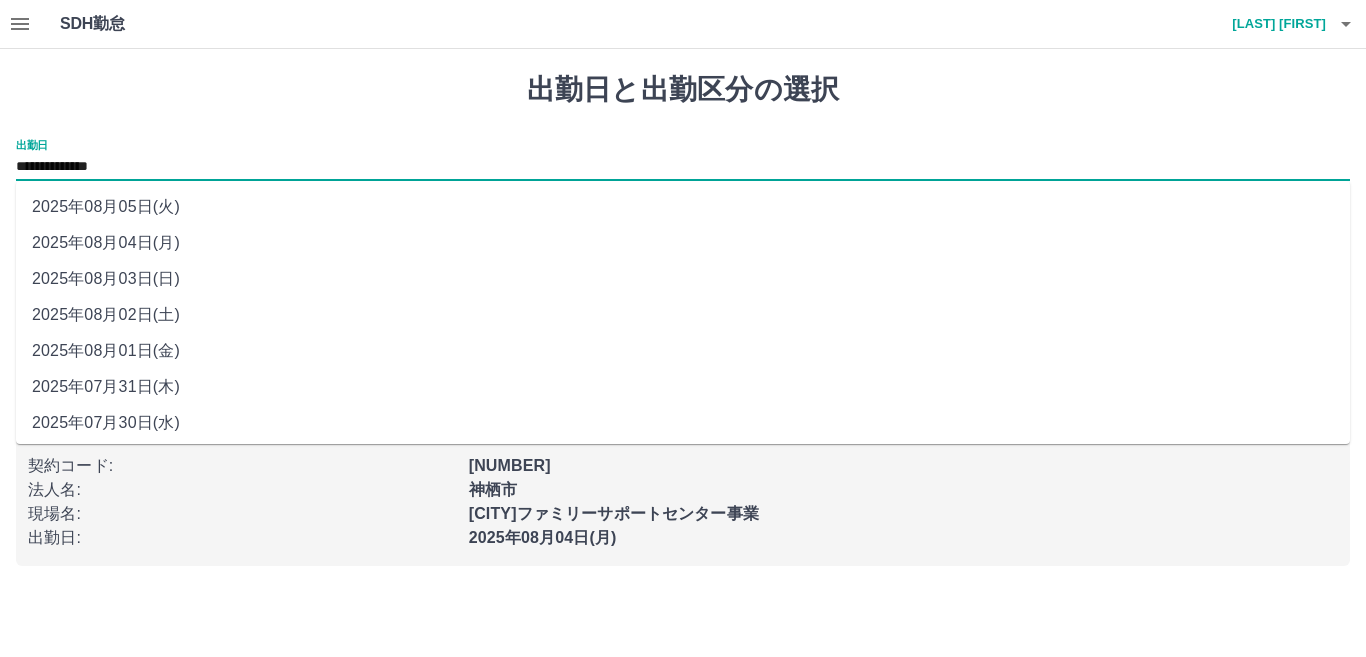 click on "2025年08月05日(火)" at bounding box center (683, 207) 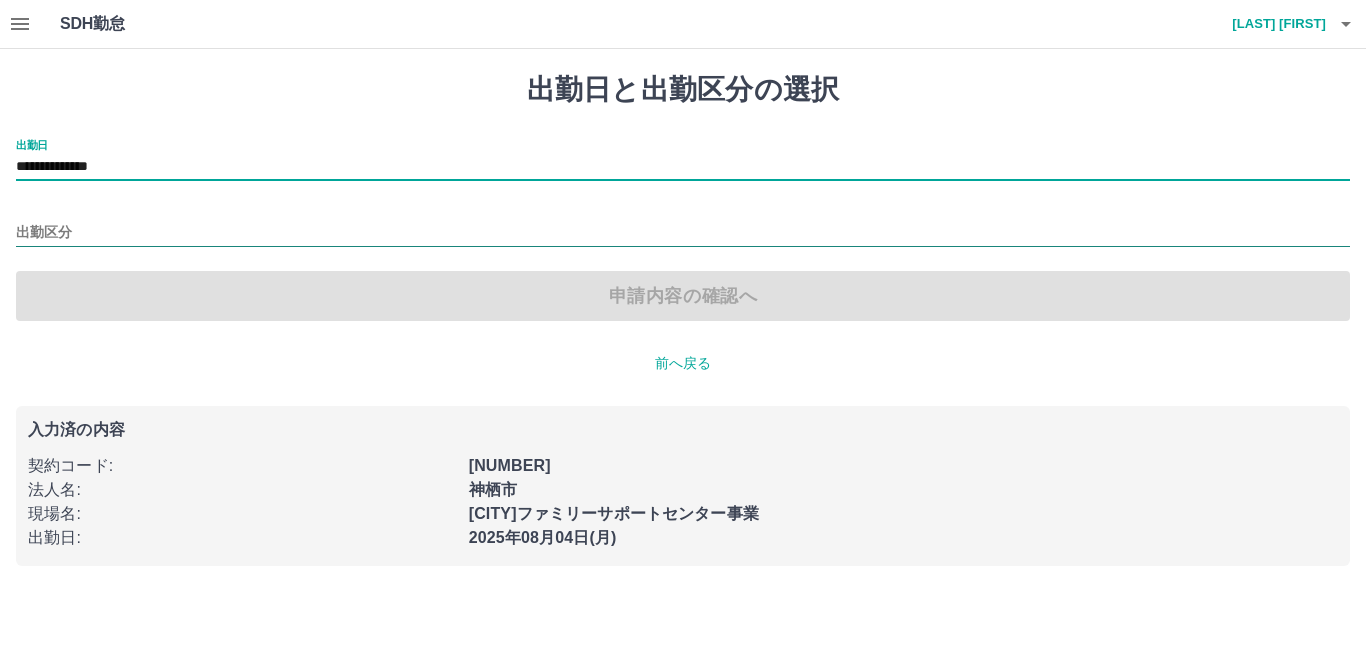 click on "出勤区分" at bounding box center (683, 233) 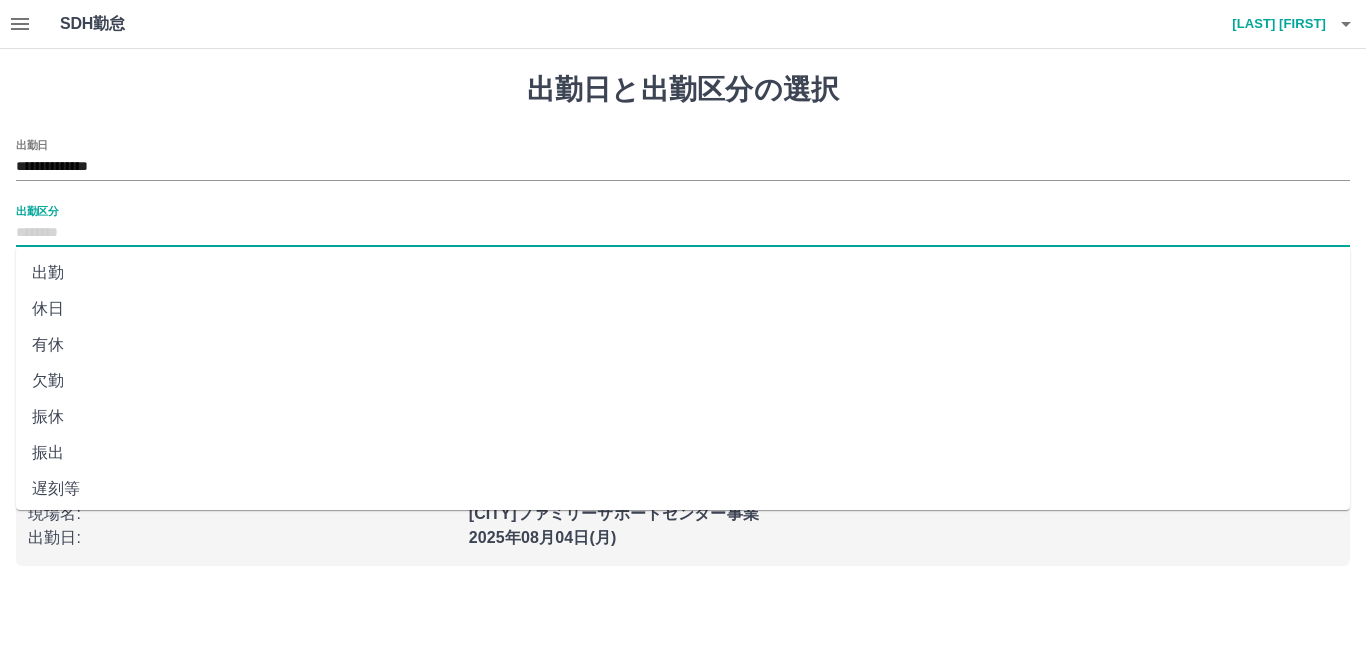 click on "出勤" at bounding box center (683, 273) 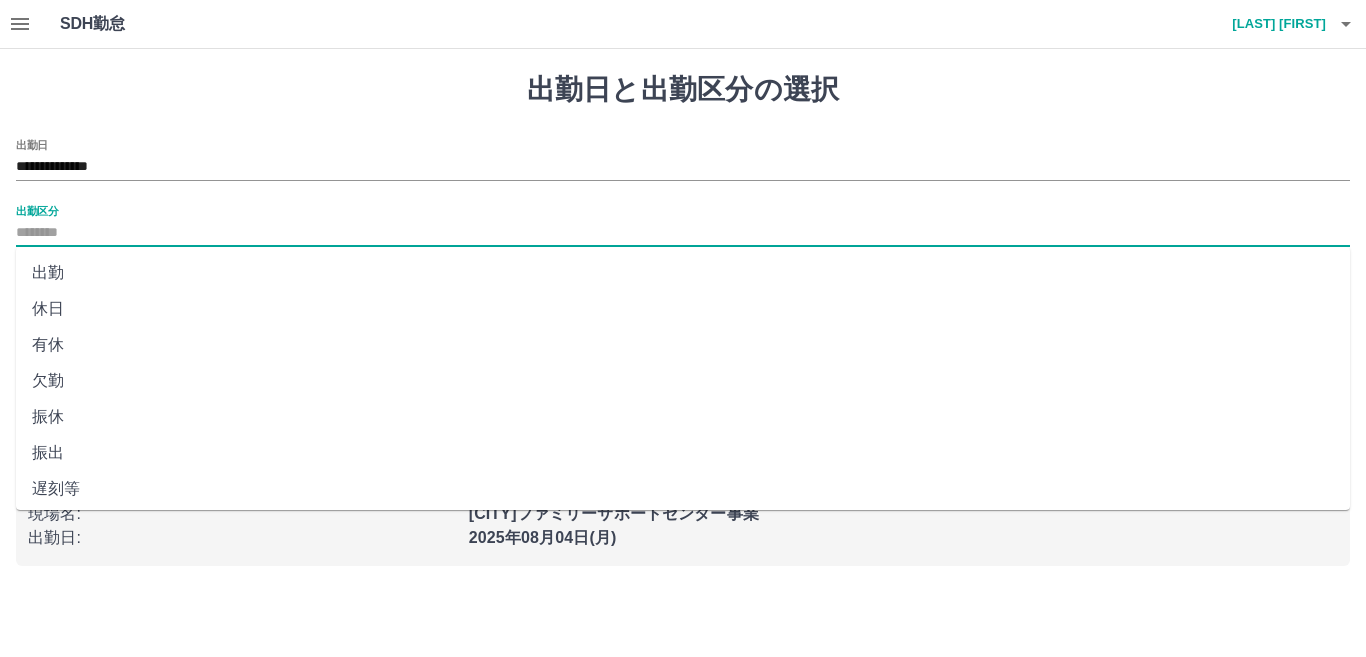 type on "**" 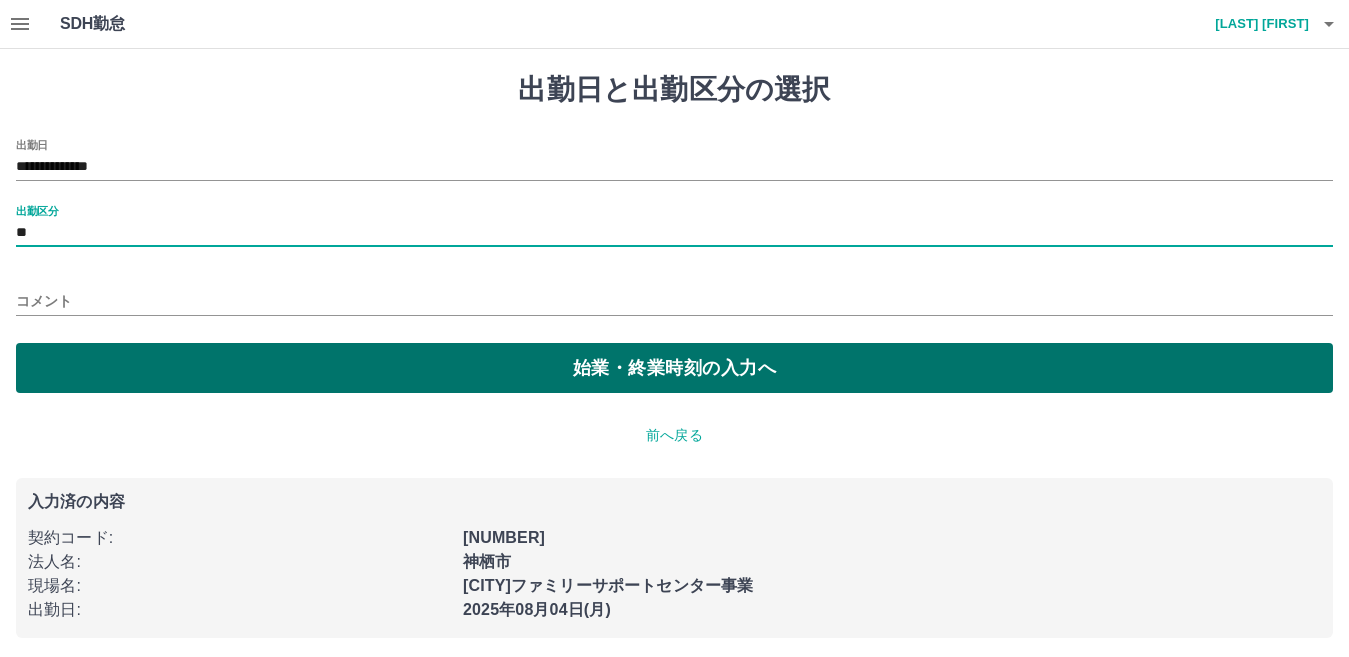 click on "始業・終業時刻の入力へ" at bounding box center (674, 368) 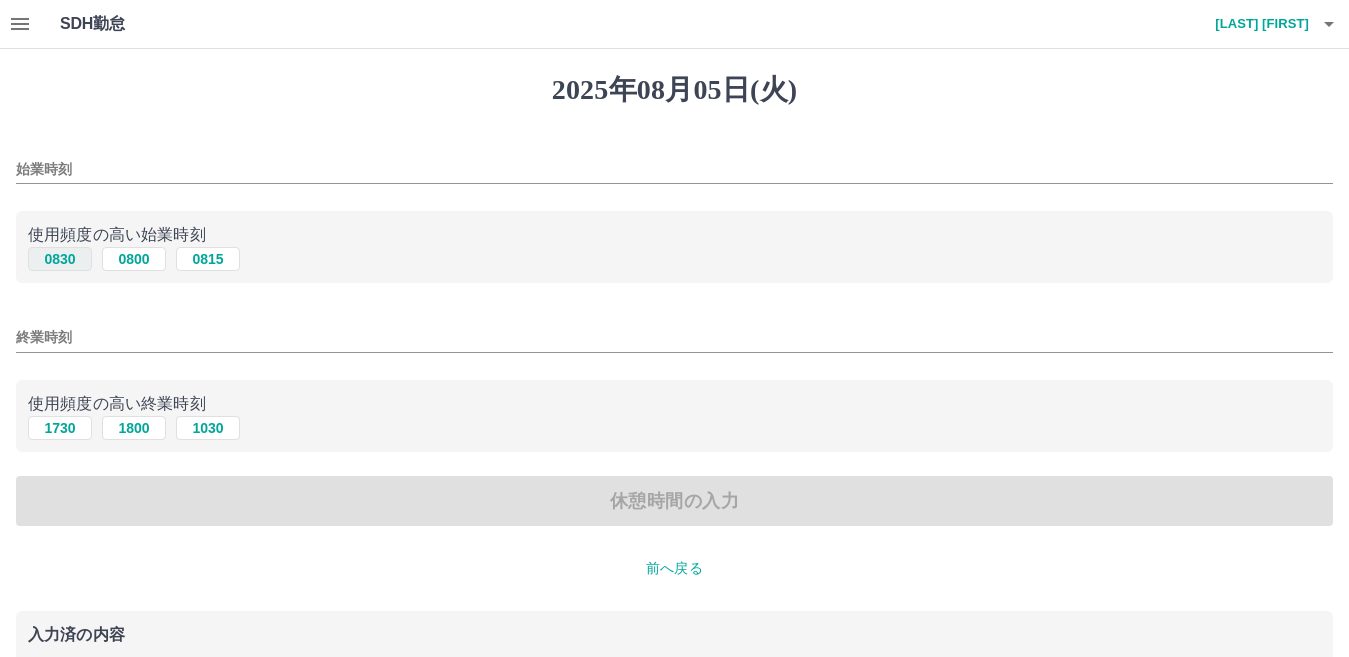 click on "0830" at bounding box center (60, 259) 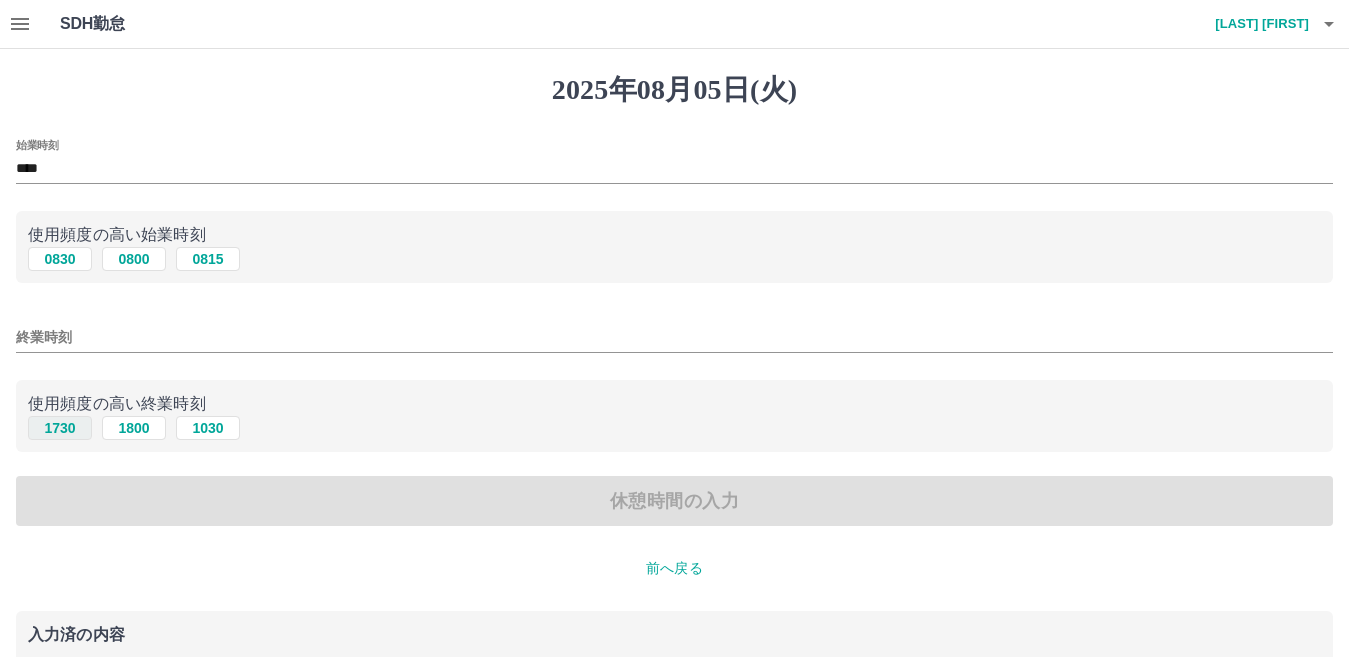 click on "1730" at bounding box center [60, 428] 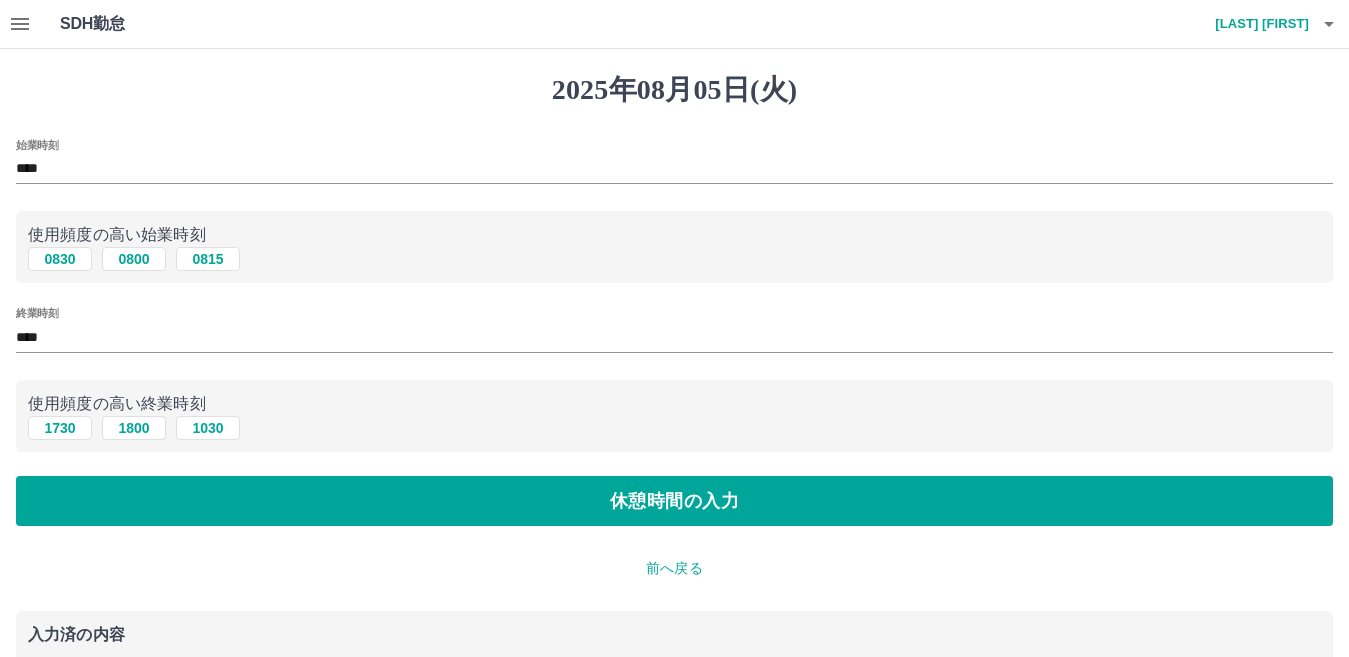 click on "休憩時間の入力" at bounding box center (674, 501) 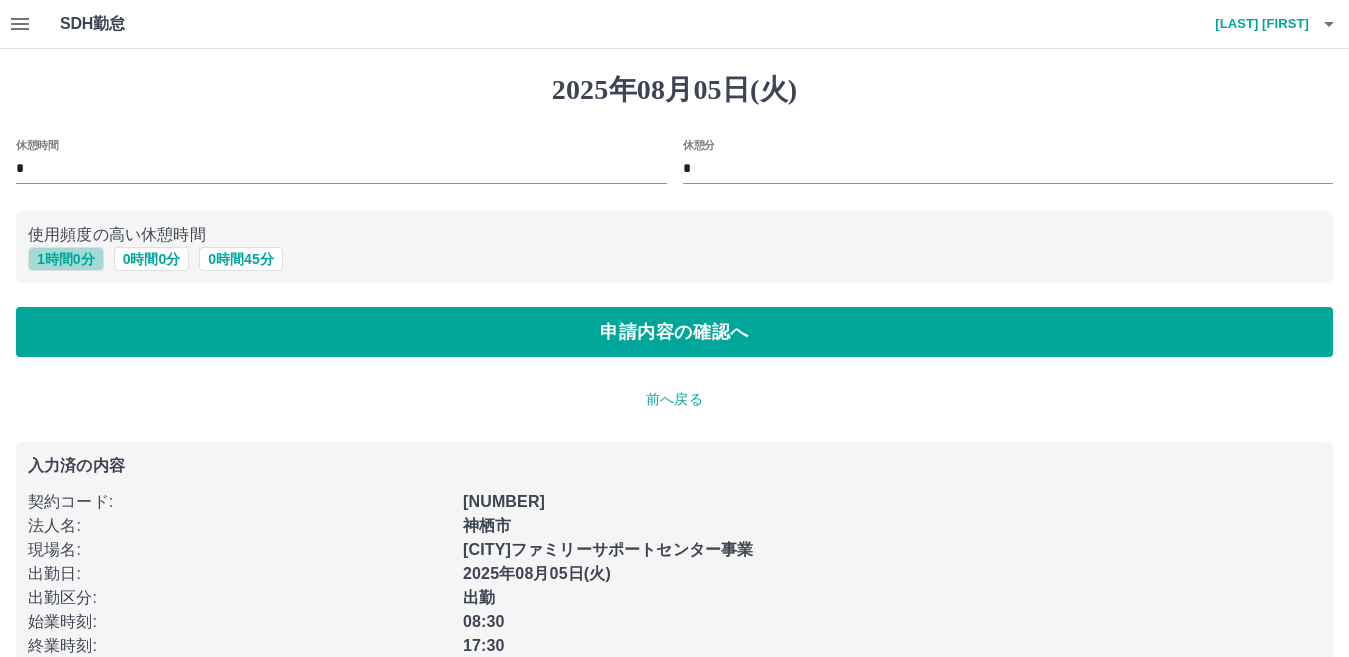 click on "1 時間 0 分" at bounding box center (66, 259) 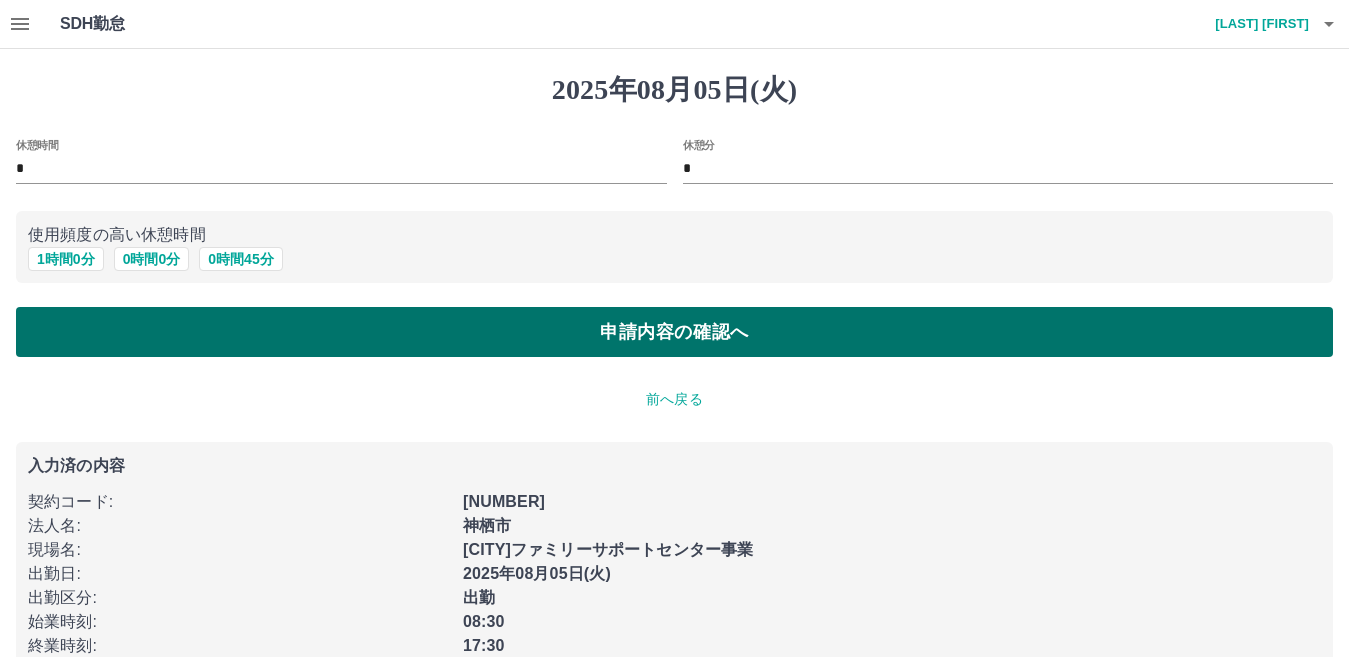 click on "申請内容の確認へ" at bounding box center [674, 332] 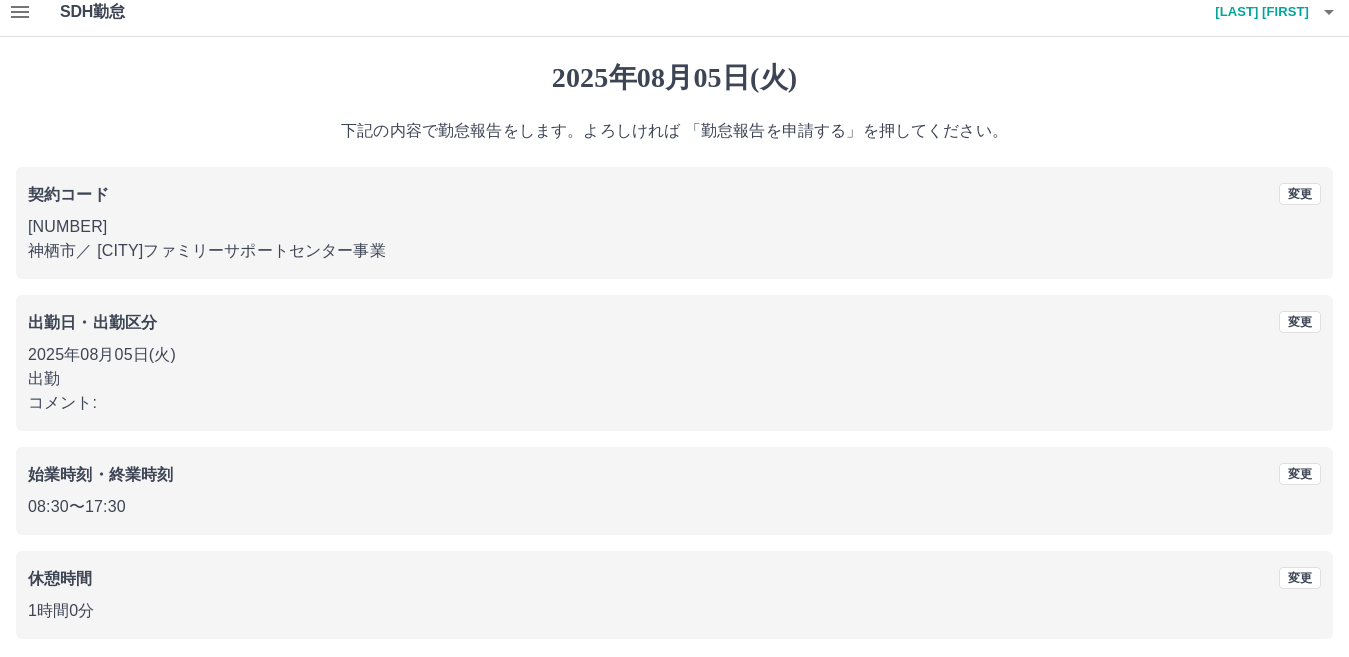scroll, scrollTop: 92, scrollLeft: 0, axis: vertical 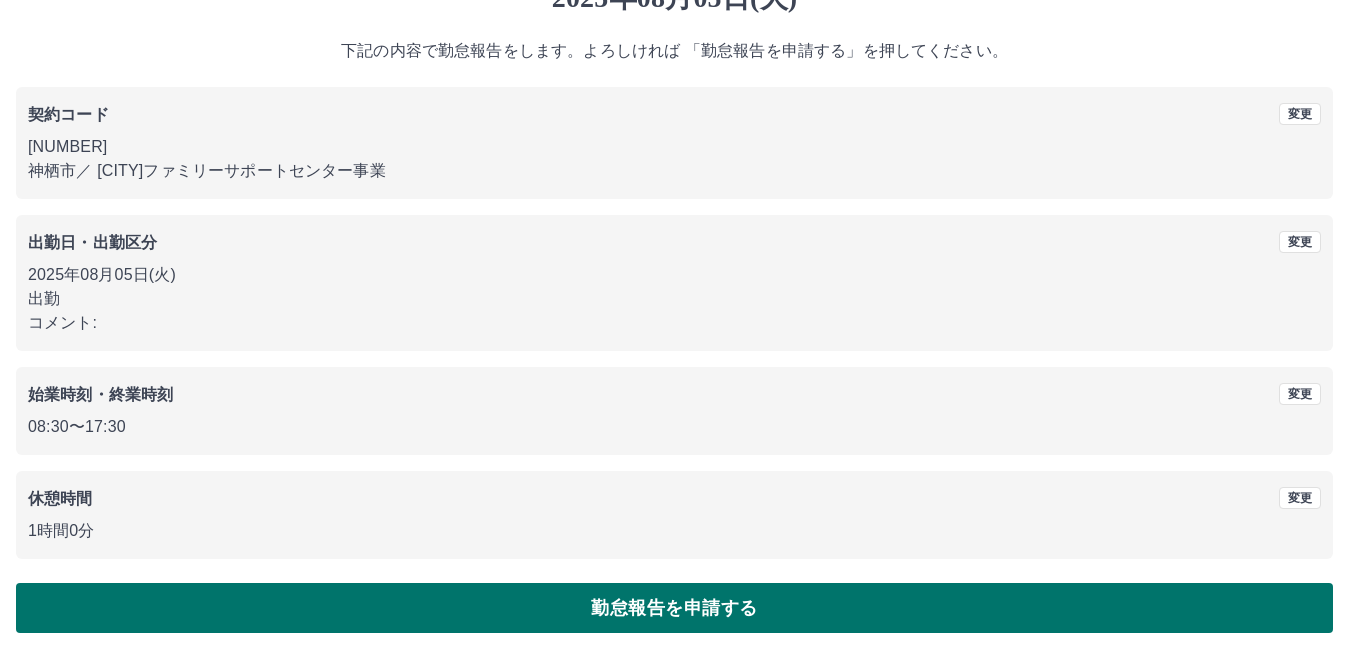 click on "勤怠報告を申請する" at bounding box center [674, 608] 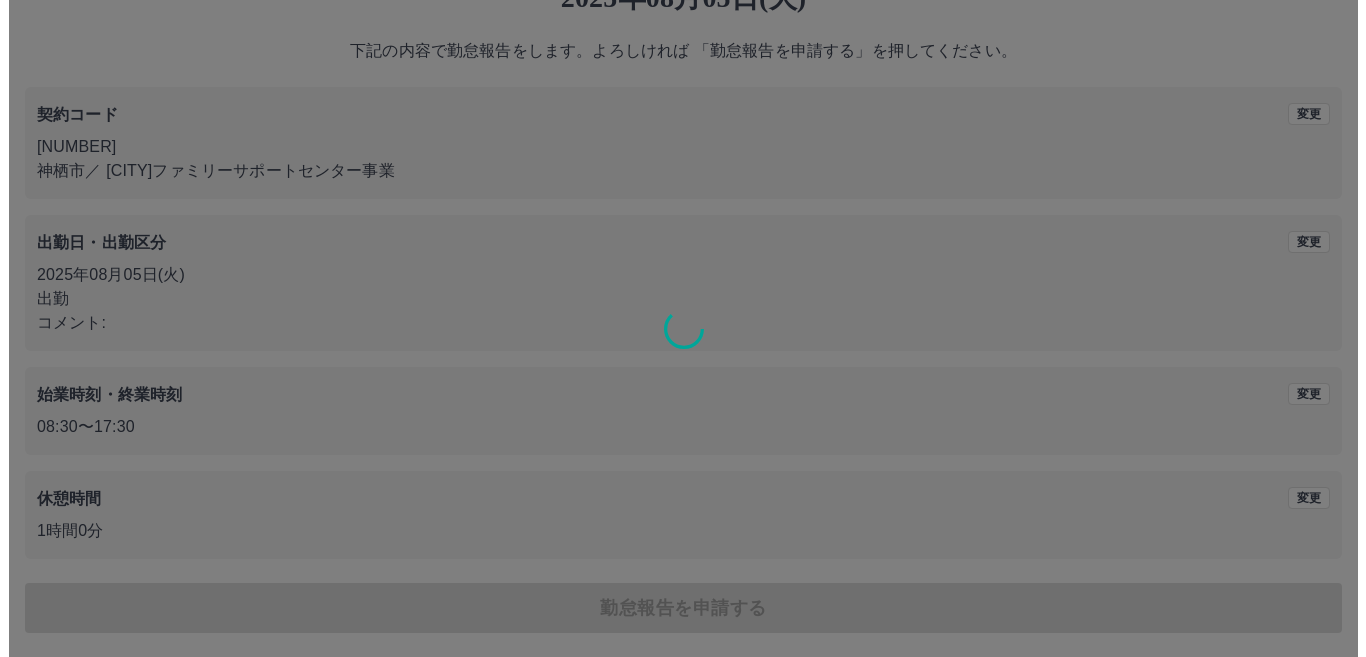 scroll, scrollTop: 0, scrollLeft: 0, axis: both 